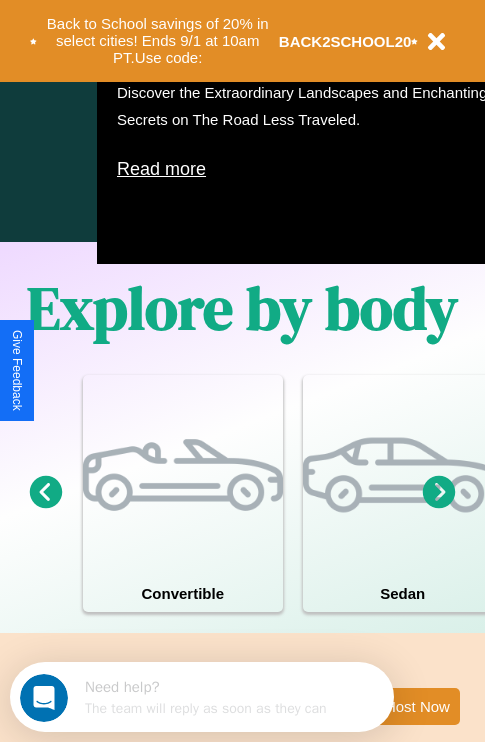 scroll, scrollTop: 1285, scrollLeft: 0, axis: vertical 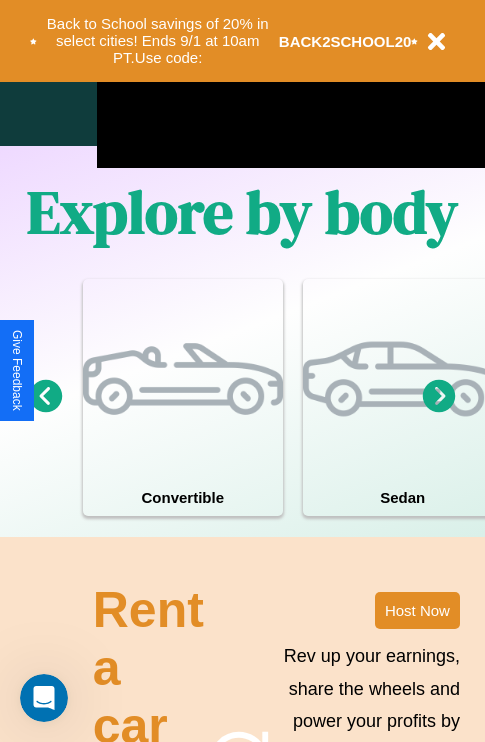 click 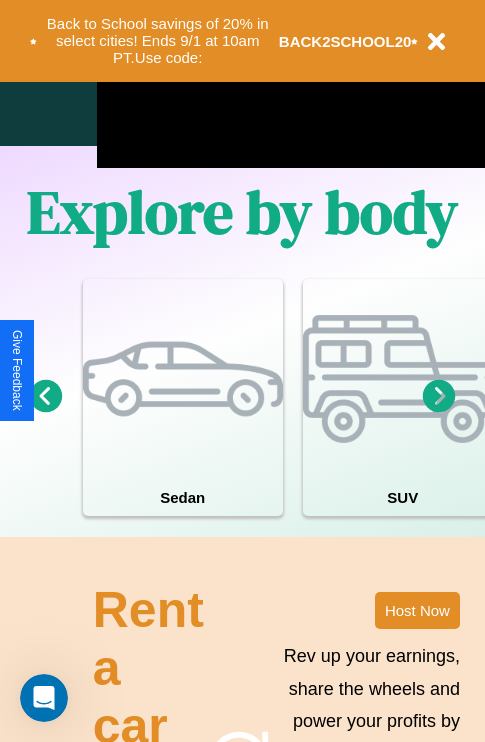 click 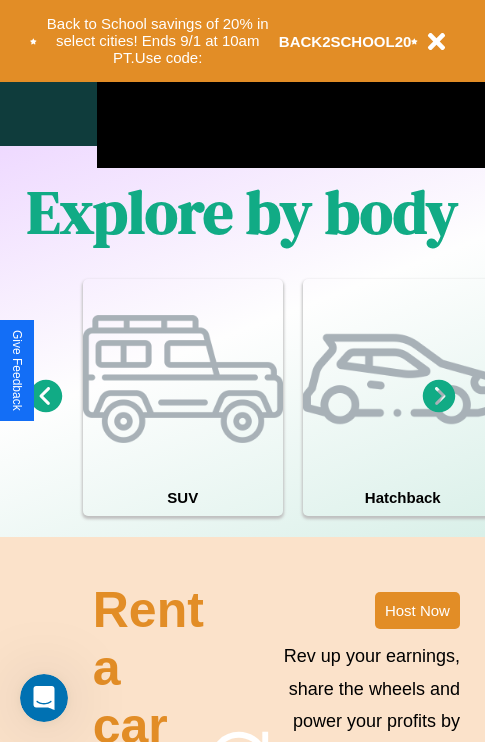 click 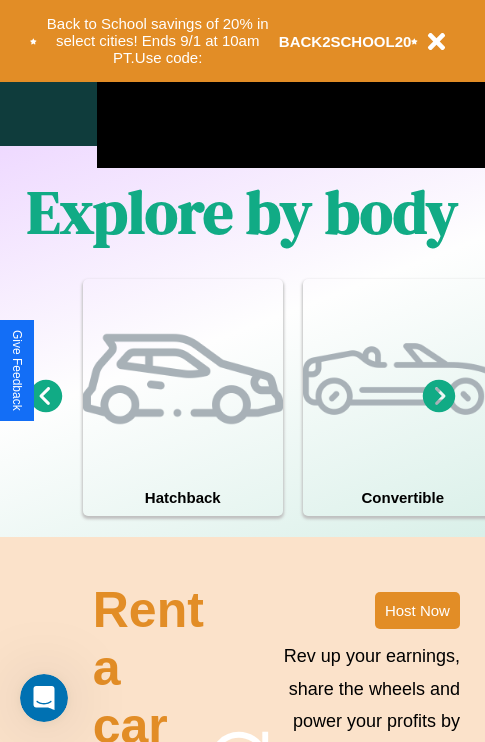 click 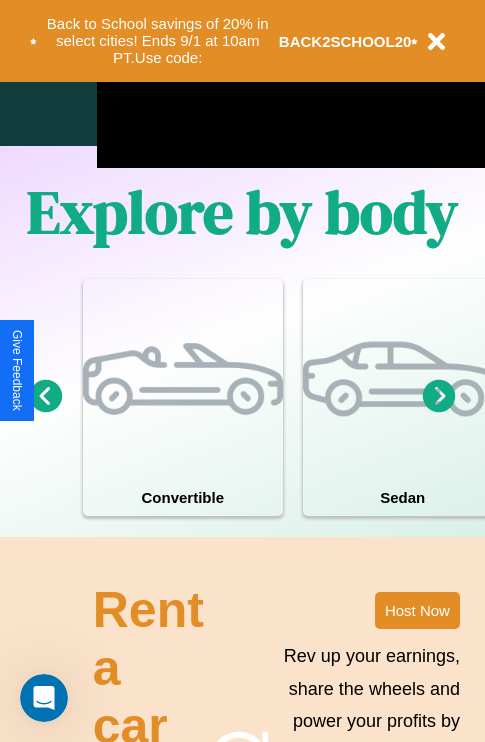 click 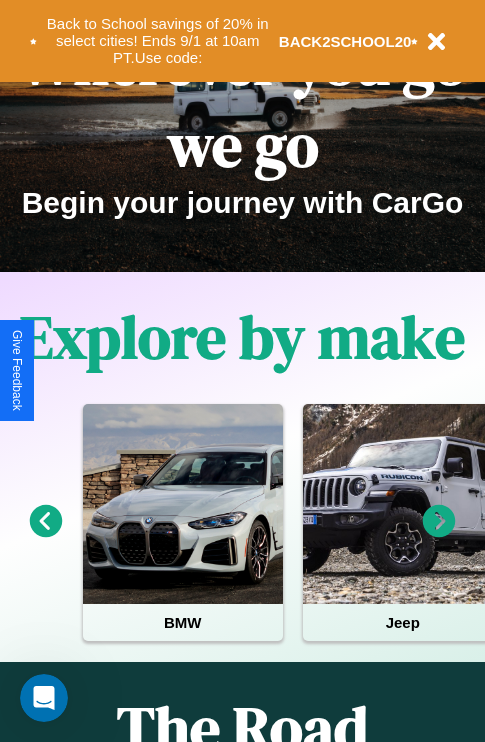 scroll, scrollTop: 0, scrollLeft: 0, axis: both 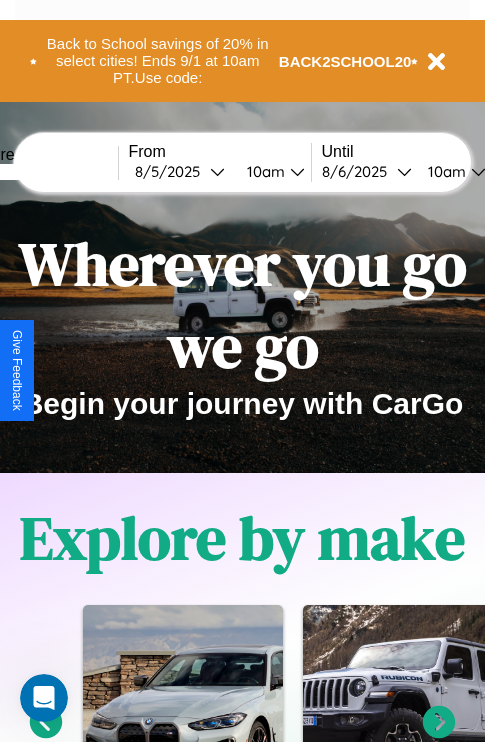 click at bounding box center (43, 172) 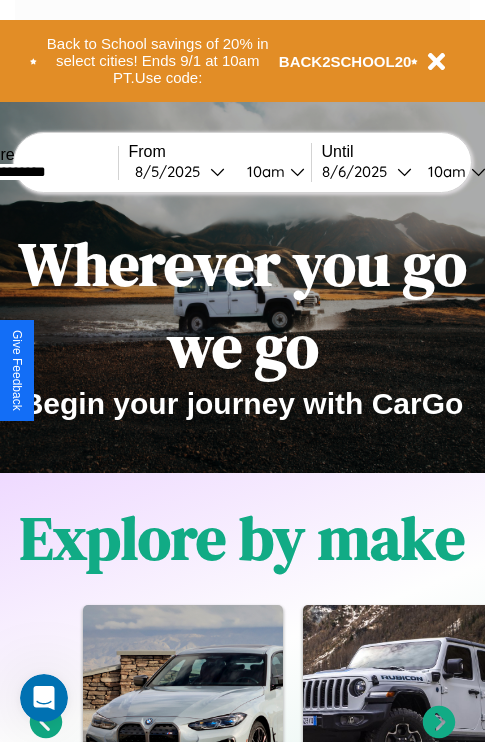 type on "**********" 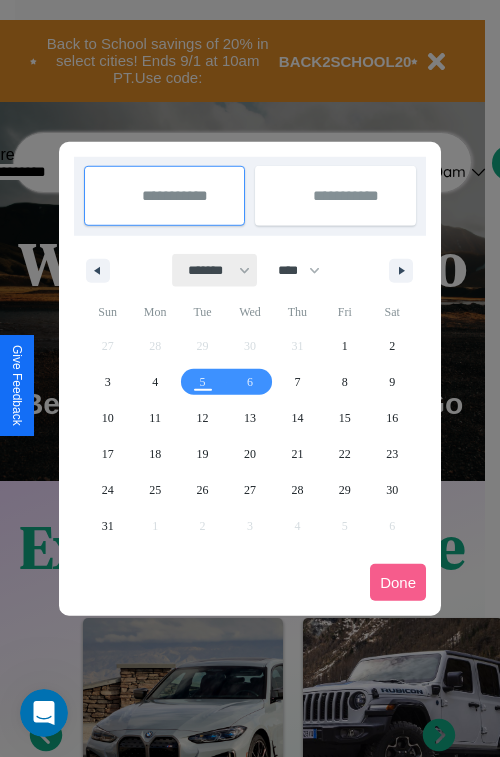 click on "******* ******** ***** ***** *** **** **** ****** ********* ******* ******** ********" at bounding box center [215, 270] 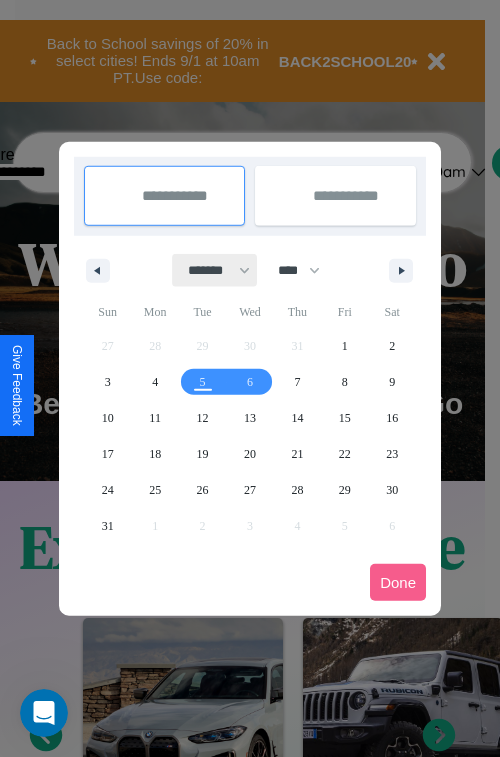 select on "*" 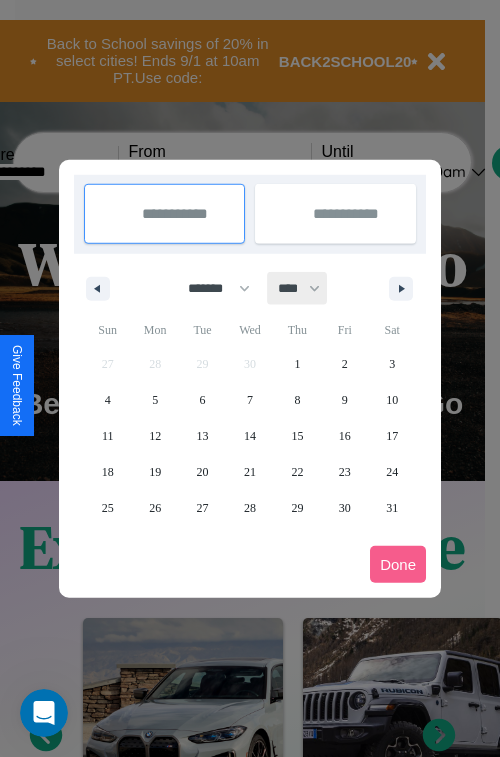 click on "**** **** **** **** **** **** **** **** **** **** **** **** **** **** **** **** **** **** **** **** **** **** **** **** **** **** **** **** **** **** **** **** **** **** **** **** **** **** **** **** **** **** **** **** **** **** **** **** **** **** **** **** **** **** **** **** **** **** **** **** **** **** **** **** **** **** **** **** **** **** **** **** **** **** **** **** **** **** **** **** **** **** **** **** **** **** **** **** **** **** **** **** **** **** **** **** **** **** **** **** **** **** **** **** **** **** **** **** **** **** **** **** **** **** **** **** **** **** **** **** ****" at bounding box center [298, 288] 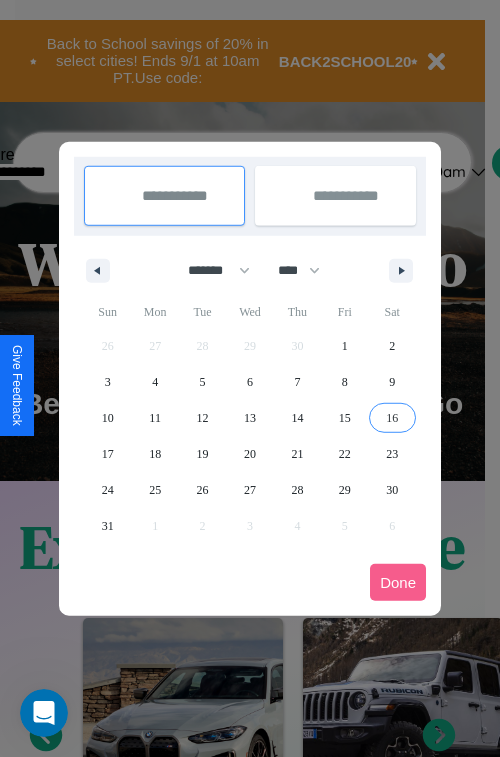 click on "16" at bounding box center (392, 418) 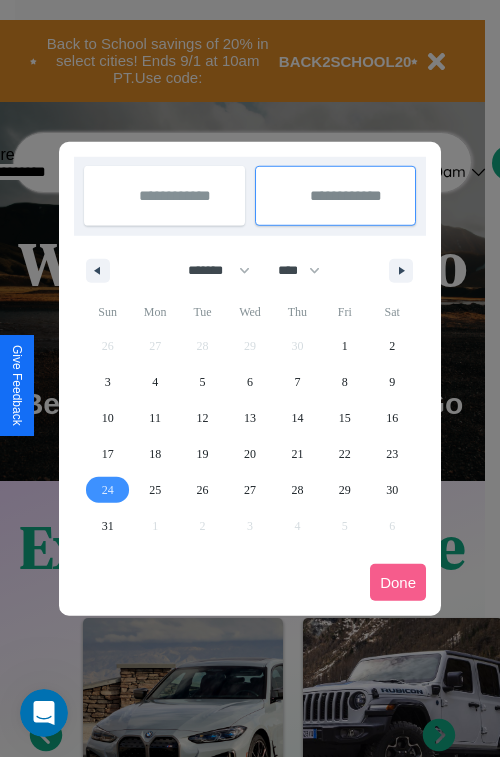 click on "24" at bounding box center (108, 490) 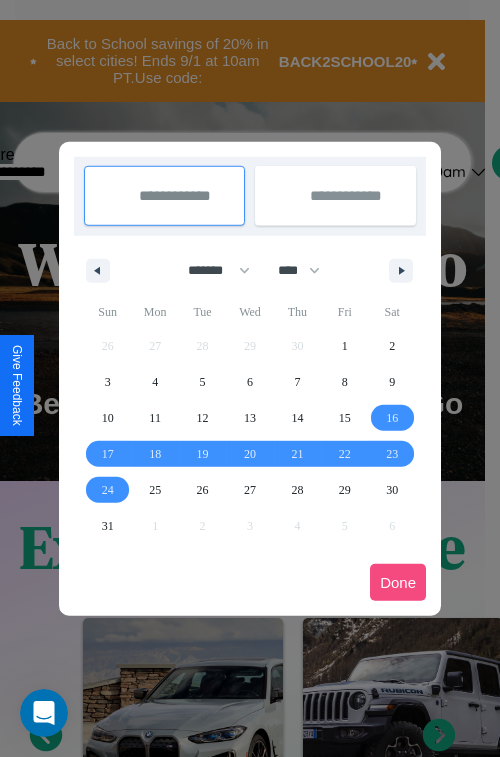 click on "Done" at bounding box center (398, 582) 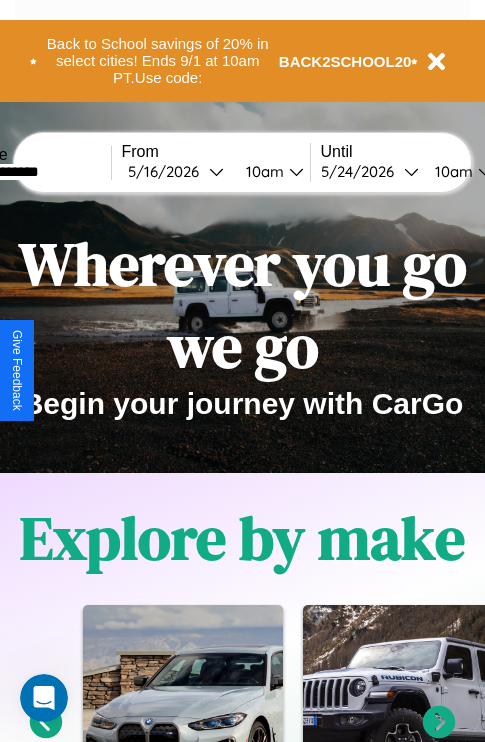 click on "10am" at bounding box center (262, 171) 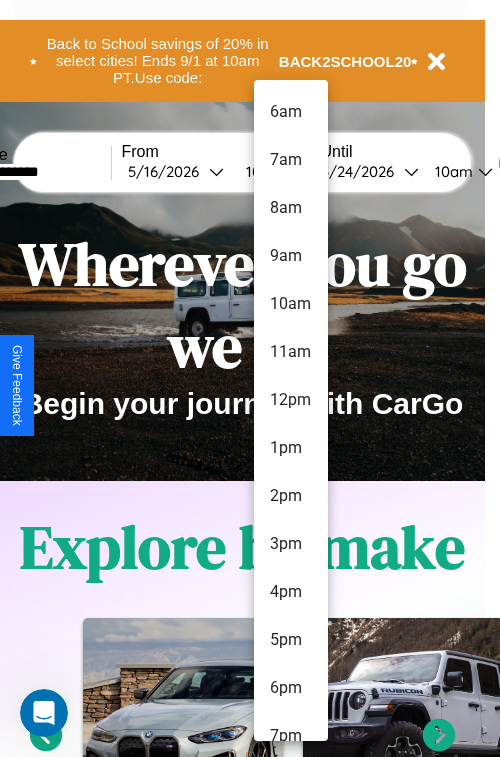 click on "6am" at bounding box center [291, 112] 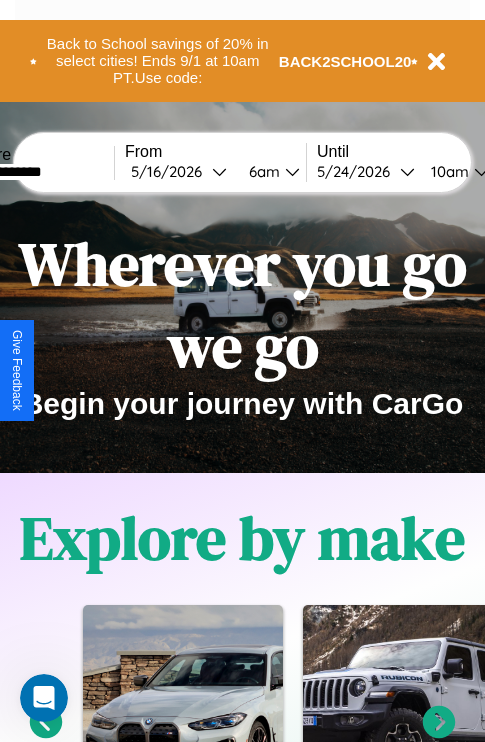 scroll, scrollTop: 0, scrollLeft: 72, axis: horizontal 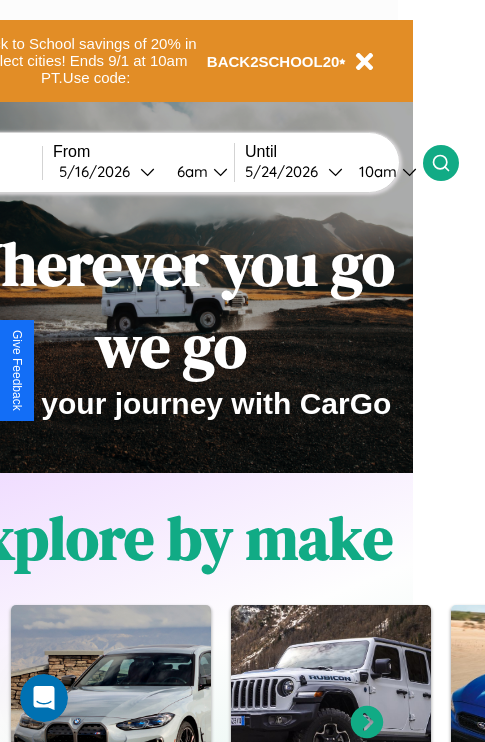 click 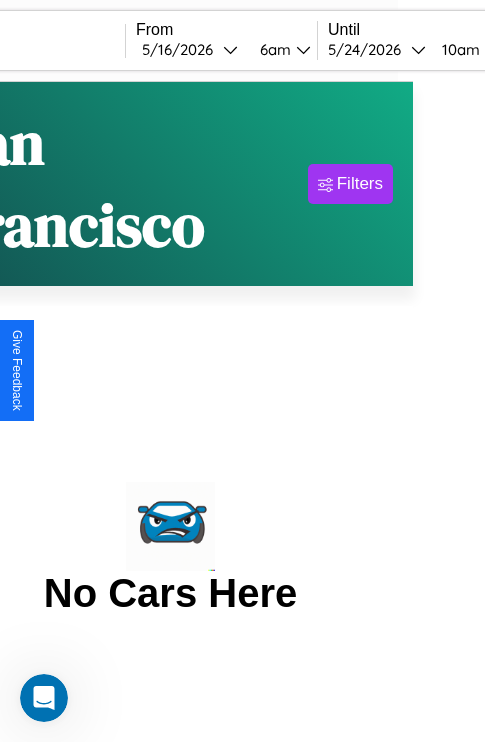scroll, scrollTop: 0, scrollLeft: 0, axis: both 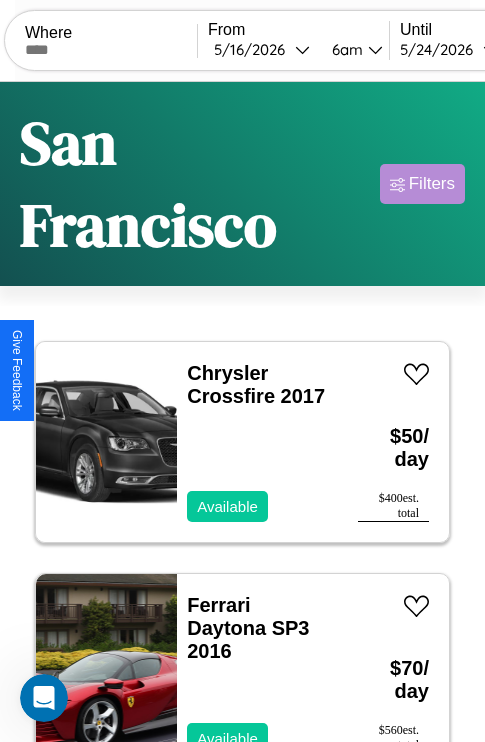 click on "Filters" at bounding box center [432, 184] 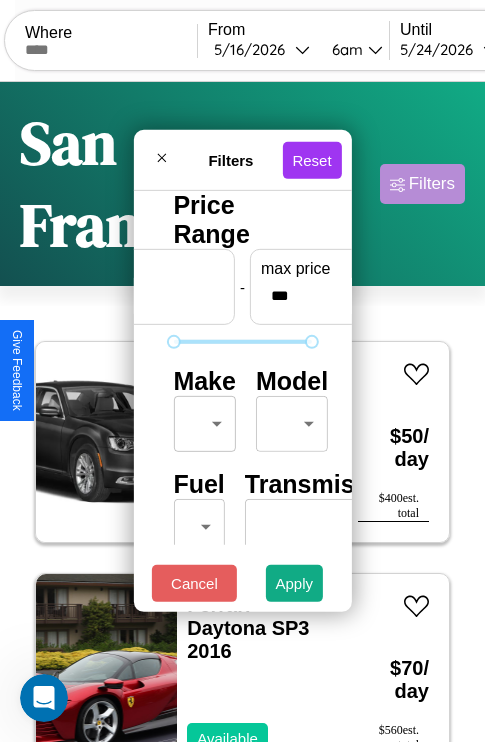 scroll, scrollTop: 162, scrollLeft: 63, axis: both 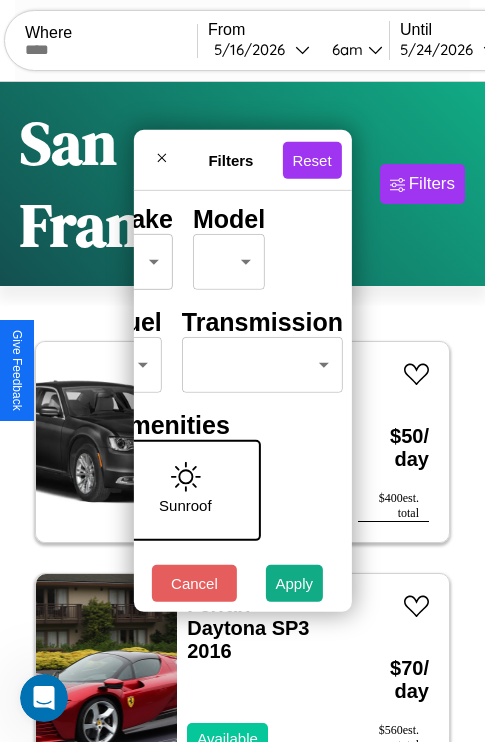 click on "CarGo Where From [DATE] [TIME] Until [DATE] [TIME] Become a Host Login Sign Up [CITY] Filters 30 cars in this area These cars can be picked up in this city. Chrysler Crossfire 2017 Available $ 50 / day $ 400 est. total Ferrari Daytona SP3 2016 Available $ 70 / day $ 560 est. total Bentley Turbo 2024 Available $ 30 / day $ 240 est. total Kia Spectra 2022 Available $ 170 / day $ 1360 est. total Lexus LX 2016 Unavailable $ 160 / day $ 1280 est. total BMW 545i 2019 Available $ 130 / day $ 1040 est. total Honda Clarity 2018 Unavailable $ 70 / day $ 560 est. total Bentley [FIRST] [LAST] Bentley 2022 Unavailable $ 100 / day $ 800 est. total Honda ATC250 2022 Available $ 160 / day $ 1280 est. total Jaguar XF 2024 Unavailable $ 200 / day $ 1600 est. total GMC Magna Van 2017 Available $ 150 / day $ 1200 est. total Chrysler Pacifica 2021 Available $ 200 / day $ 1600 est. total Lincoln MKS 2022 Unavailable $ 80 / day $ 640 Buick" at bounding box center (242, 453) 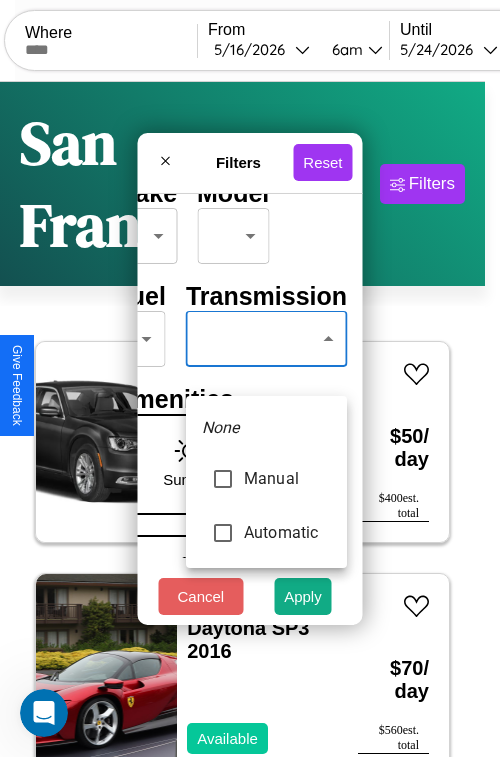 type on "*********" 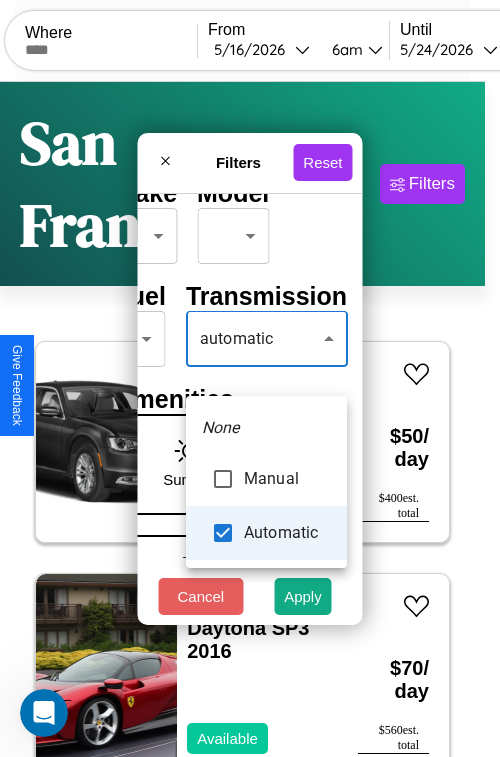 click at bounding box center (250, 378) 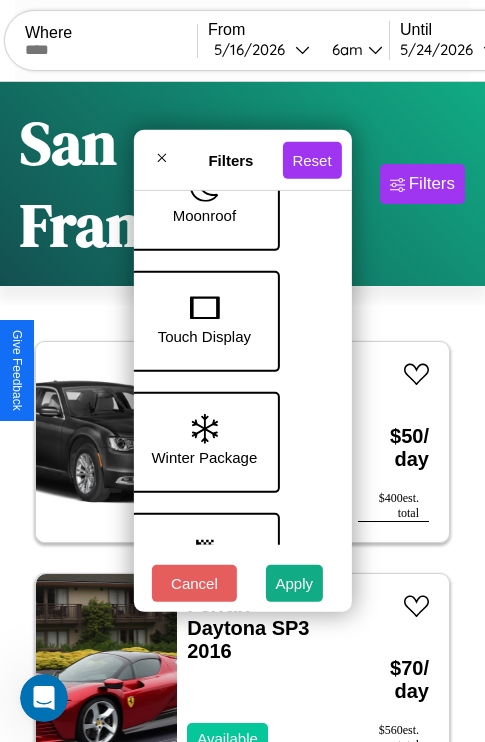 scroll, scrollTop: 651, scrollLeft: 40, axis: both 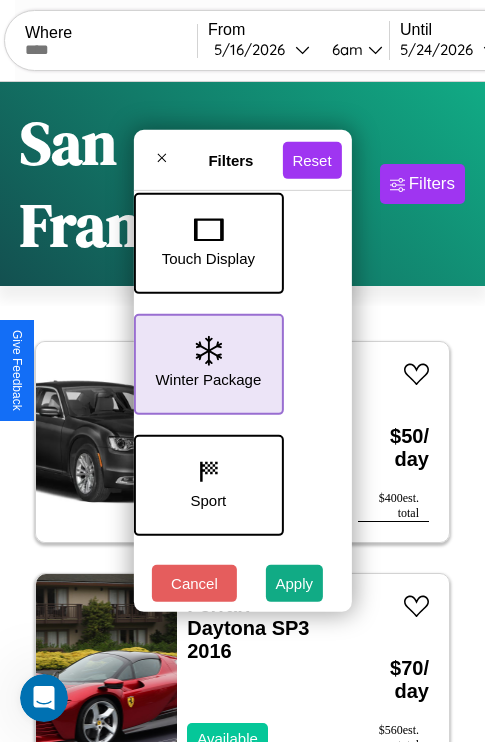 click 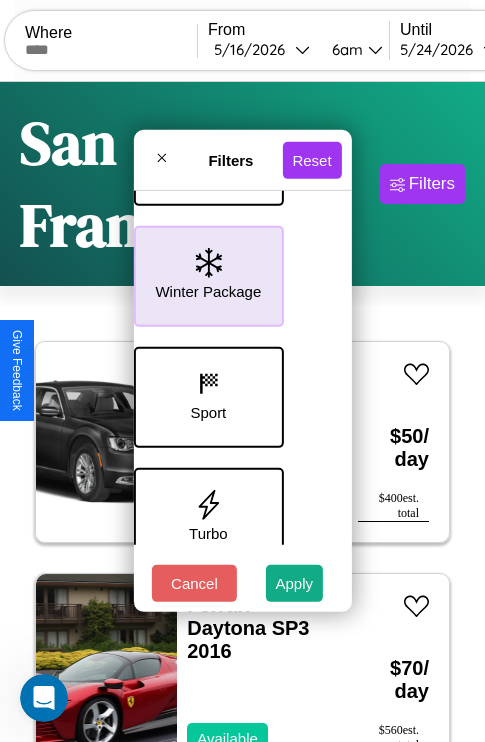 scroll, scrollTop: 772, scrollLeft: 40, axis: both 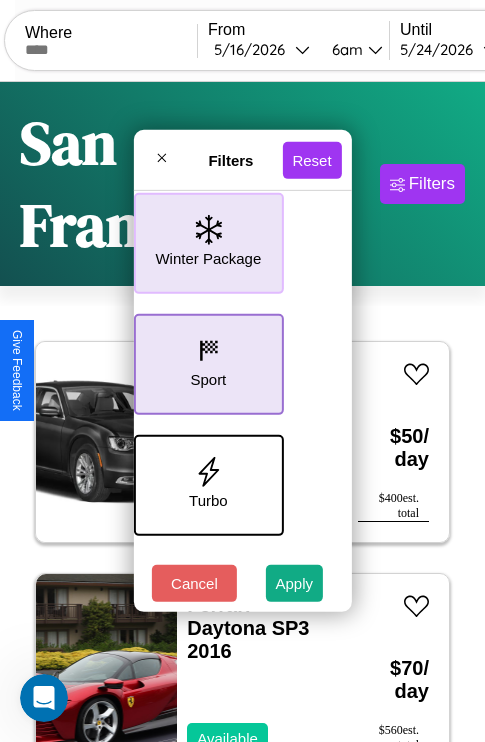 click 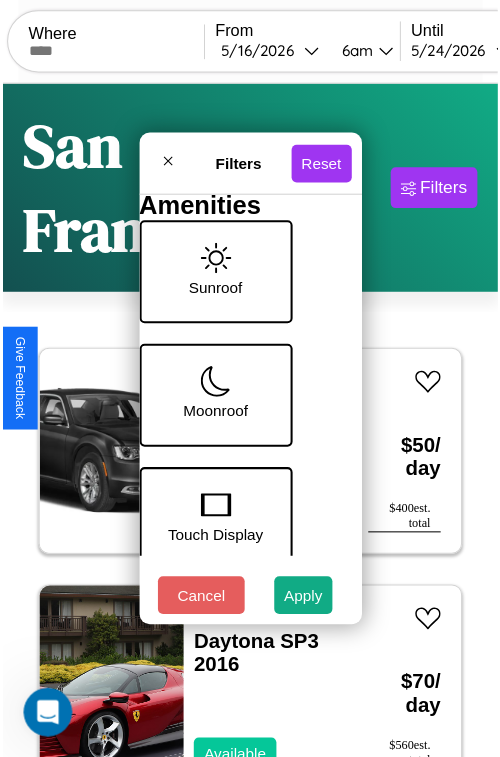 scroll, scrollTop: 59, scrollLeft: 40, axis: both 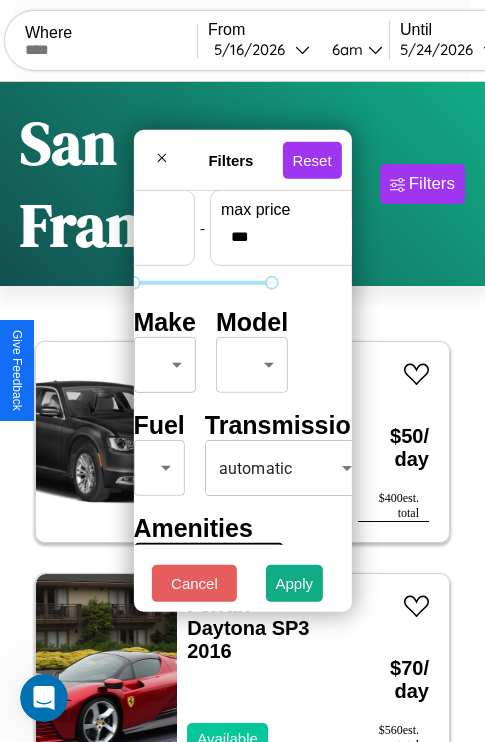 click on "CarGo Where From [DATE] [TIME] Until [DATE] [TIME] Become a Host Login Sign Up [CITY] Filters 30 cars in this area These cars can be picked up in this city. Chrysler Crossfire 2017 Available $ 50 / day $ 400 est. total Ferrari Daytona SP3 2016 Available $ 70 / day $ 560 est. total Bentley Turbo 2024 Available $ 30 / day $ 240 est. total Kia Spectra 2022 Available $ 170 / day $ 1360 est. total Lexus LX 2016 Unavailable $ 160 / day $ 1280 est. total BMW 545i 2019 Available $ 130 / day $ 1040 est. total Honda Clarity 2018 Unavailable $ 70 / day $ 560 est. total Bentley [FIRST] [LAST] Bentley 2022 Unavailable $ 100 / day $ 800 est. total Honda ATC250 2022 Available $ 160 / day $ 1280 est. total Jaguar XF 2024 Unavailable $ 200 / day $ 1600 est. total GMC Magna Van 2017 Available $ 150 / day $ 1200 est. total Chrysler Pacifica 2021 Available $ 200 / day $ 1600 est. total Lincoln MKS 2022 Unavailable $ 80 / day $ 640 Buick" at bounding box center [242, 453] 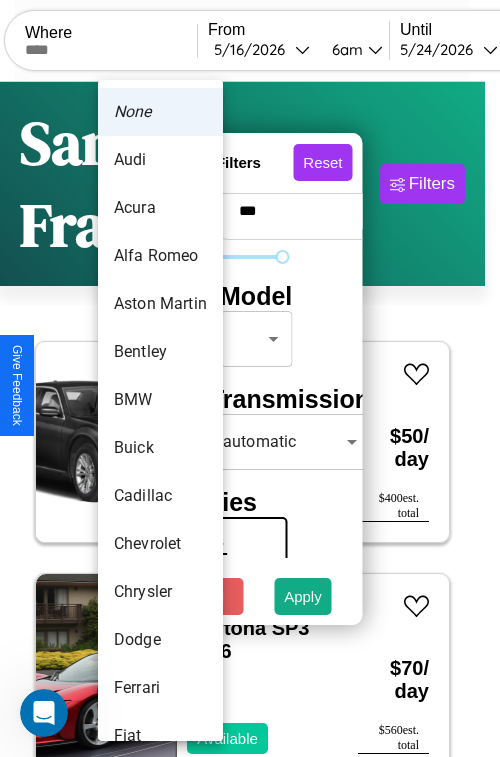 click on "Aston Martin" at bounding box center [160, 304] 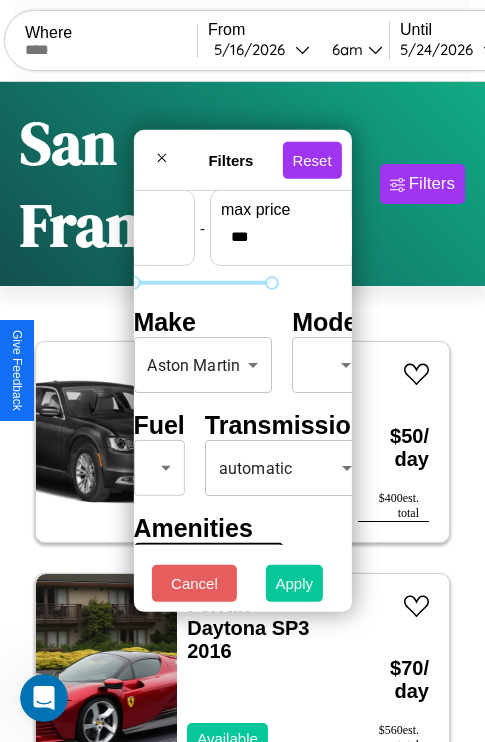 click on "Apply" at bounding box center (295, 583) 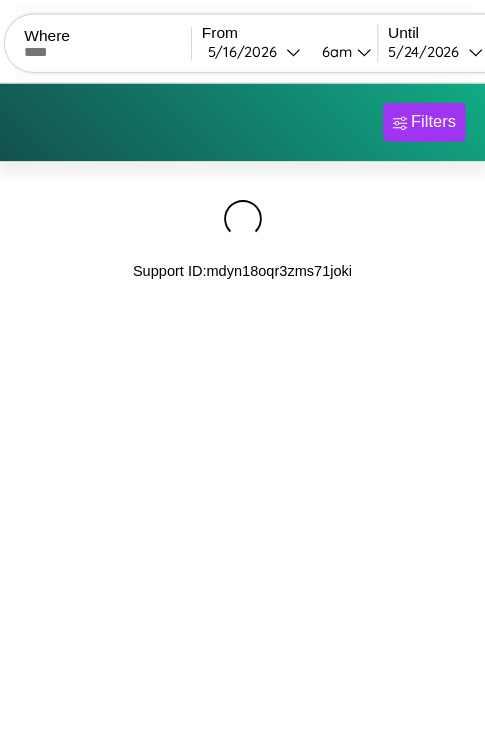 scroll, scrollTop: 0, scrollLeft: 0, axis: both 